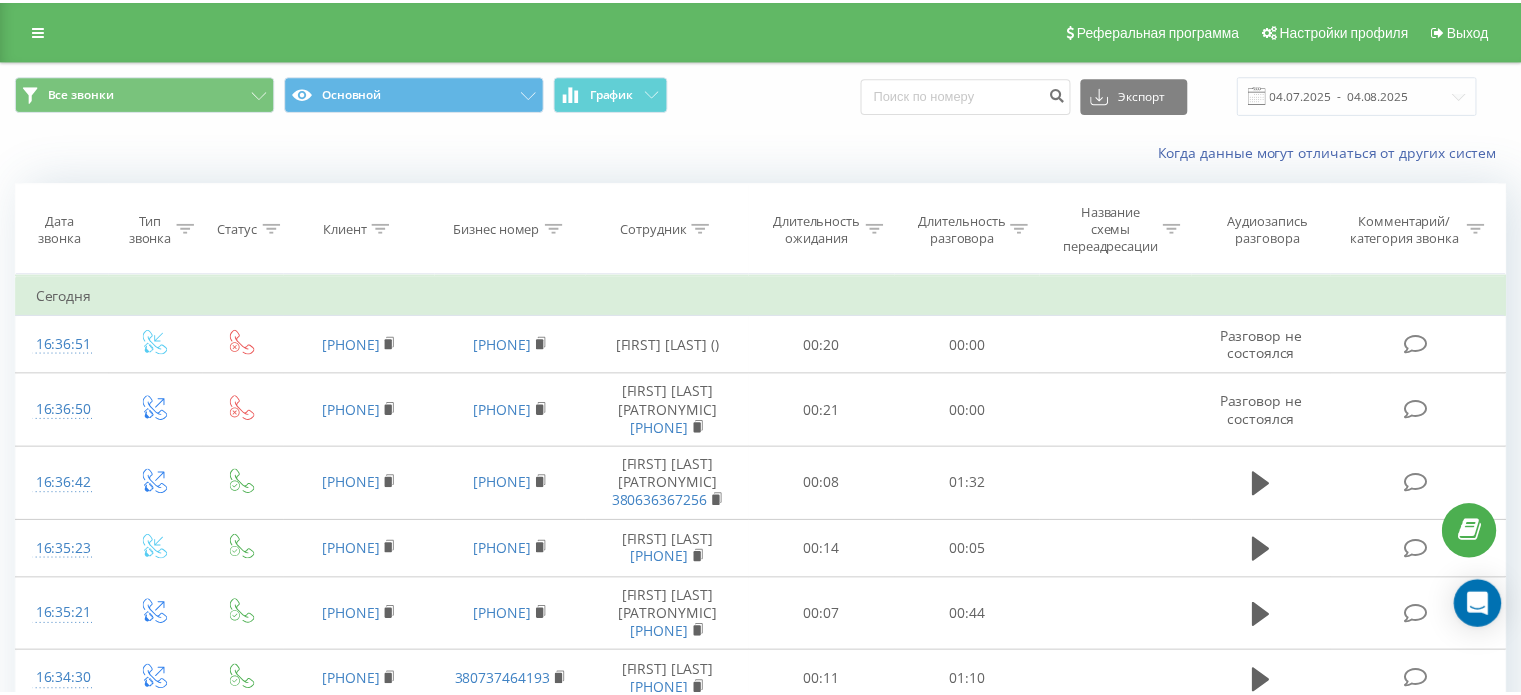 scroll, scrollTop: 0, scrollLeft: 0, axis: both 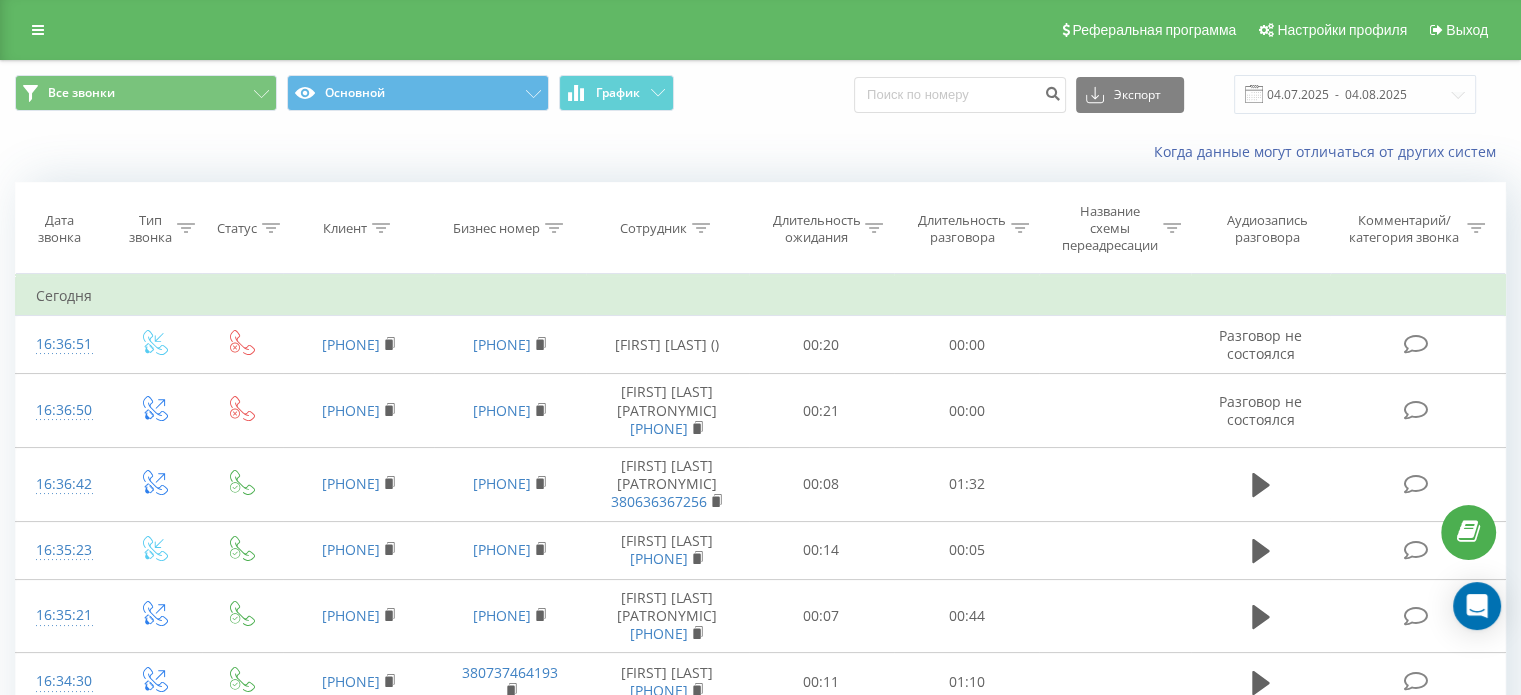 click 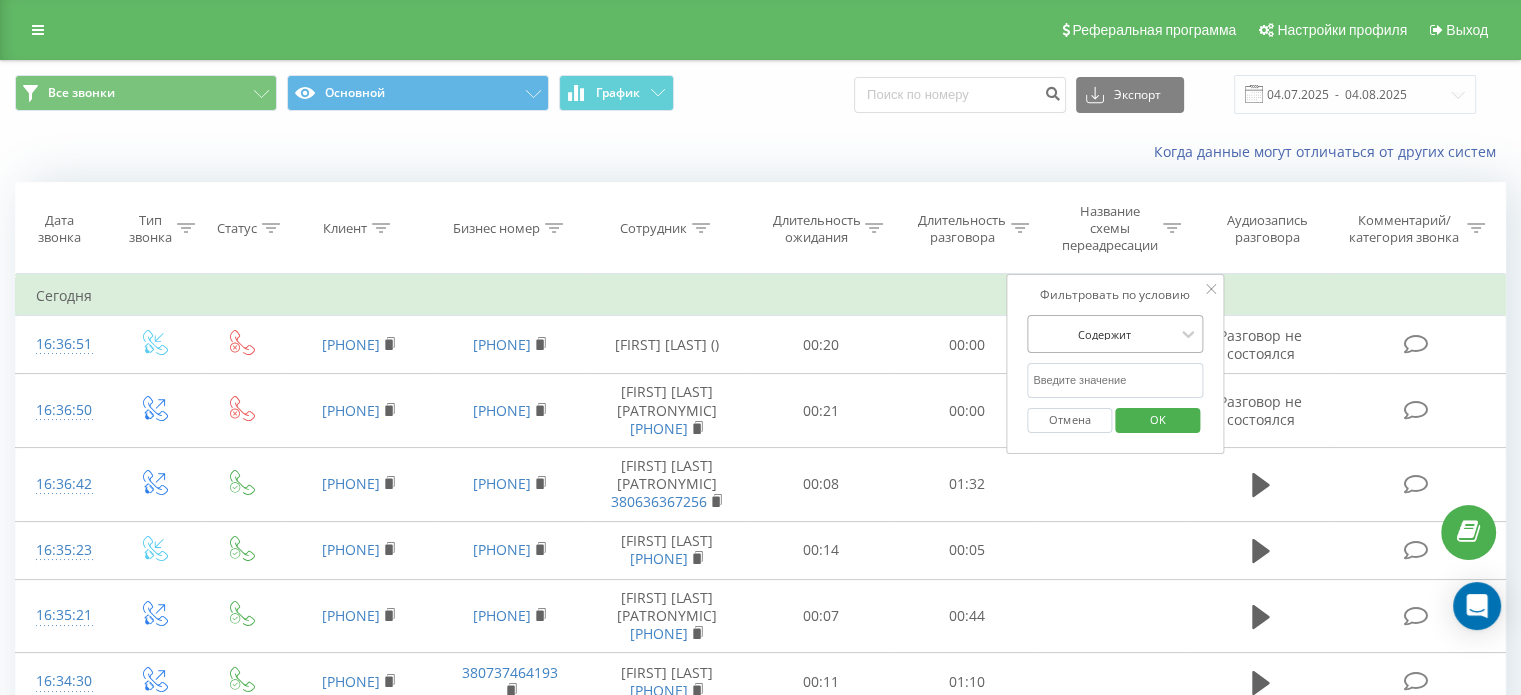 click at bounding box center [1104, 334] 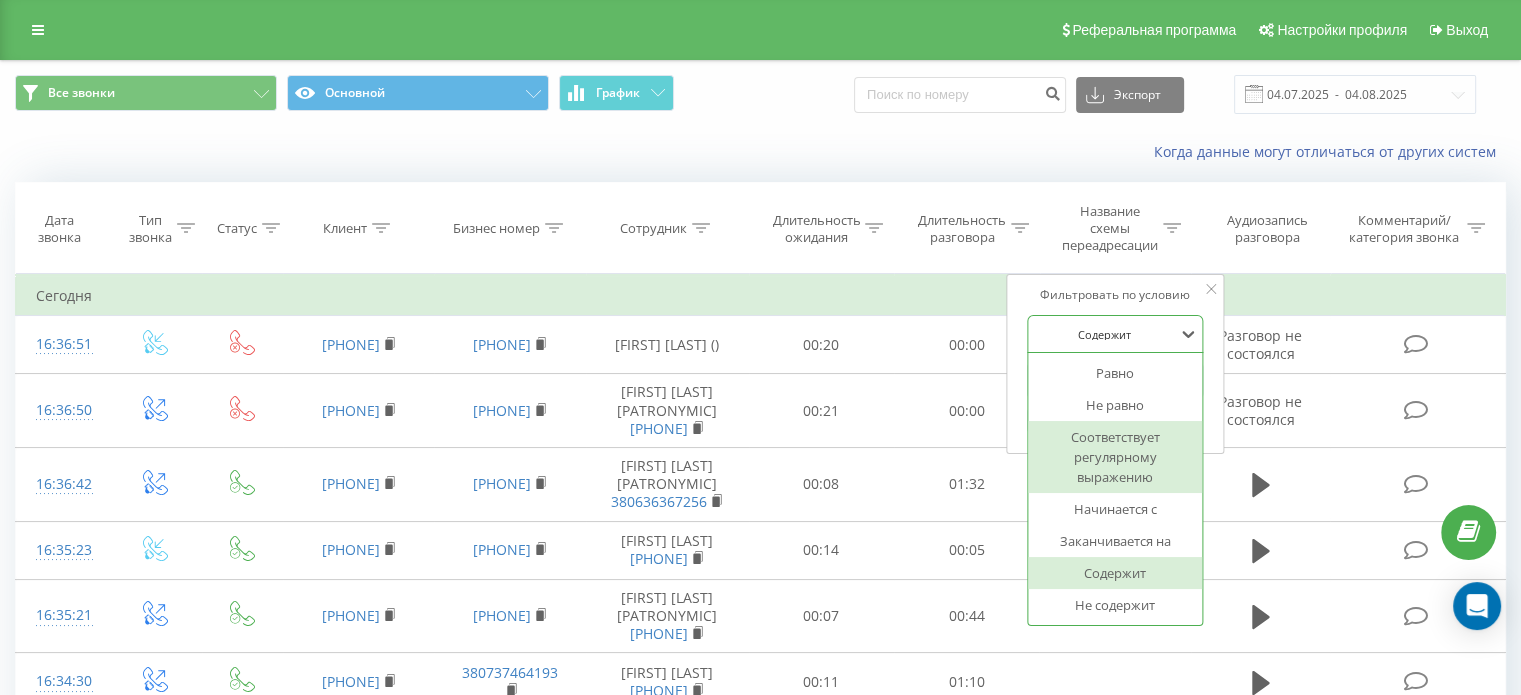 click on "Соответствует регулярному выражению" at bounding box center [1115, 457] 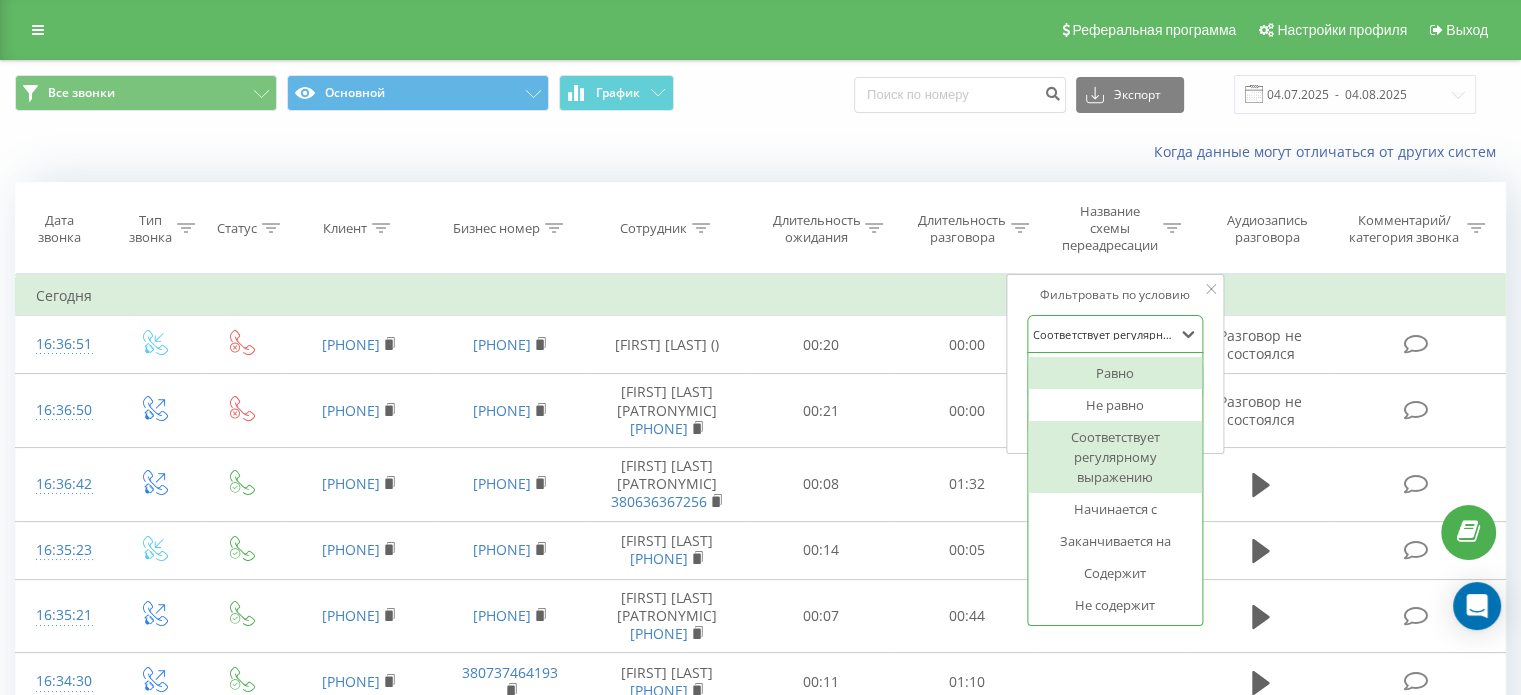 click at bounding box center [1104, 334] 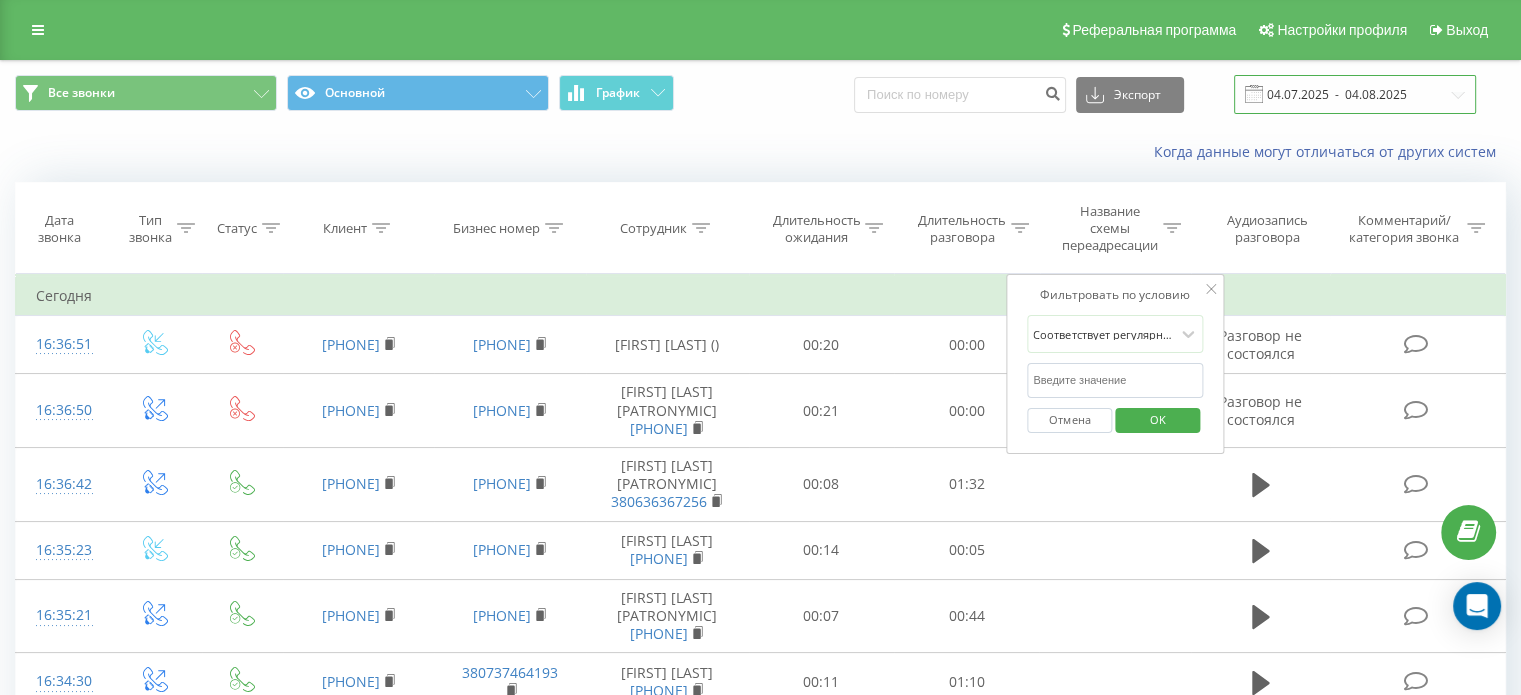click on "04.07.2025  -  04.08.2025" at bounding box center [1355, 94] 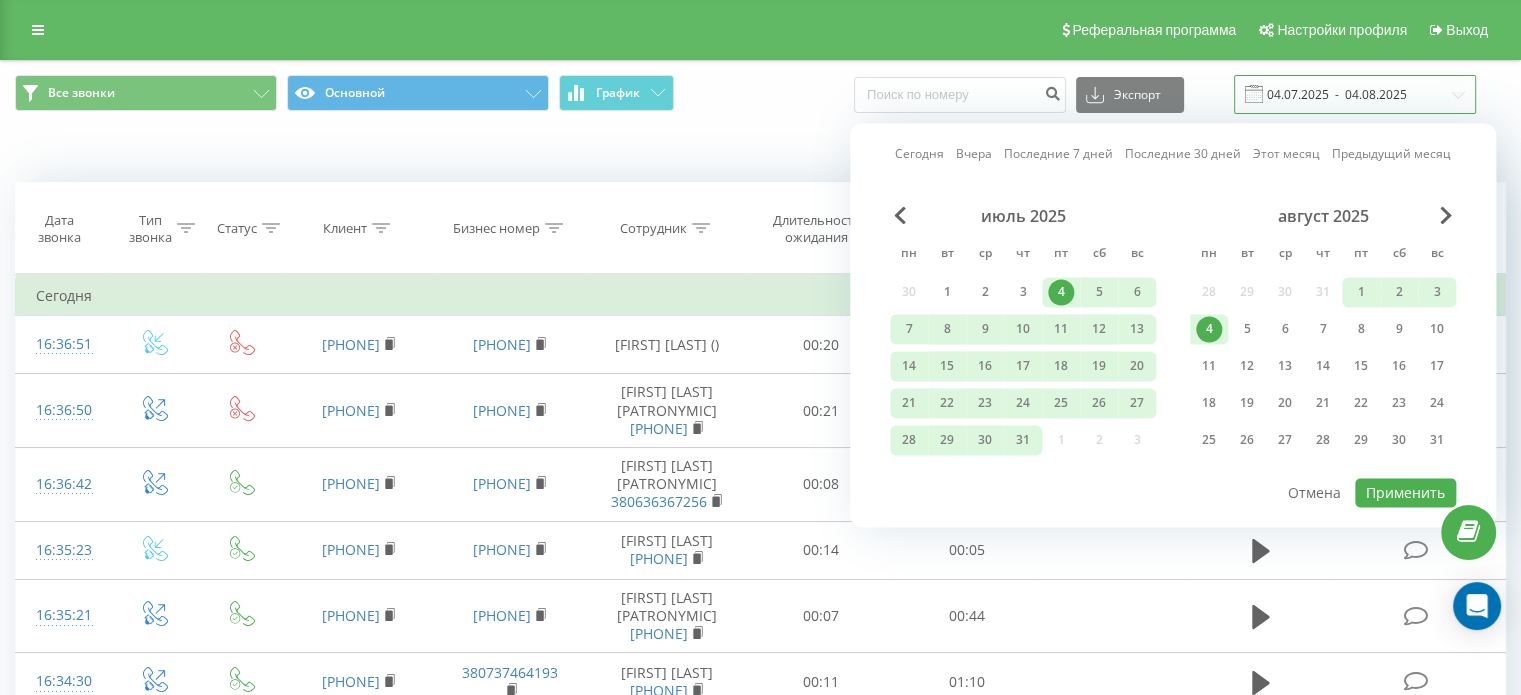 click on "04.07.2025  -  04.08.2025" at bounding box center [1355, 94] 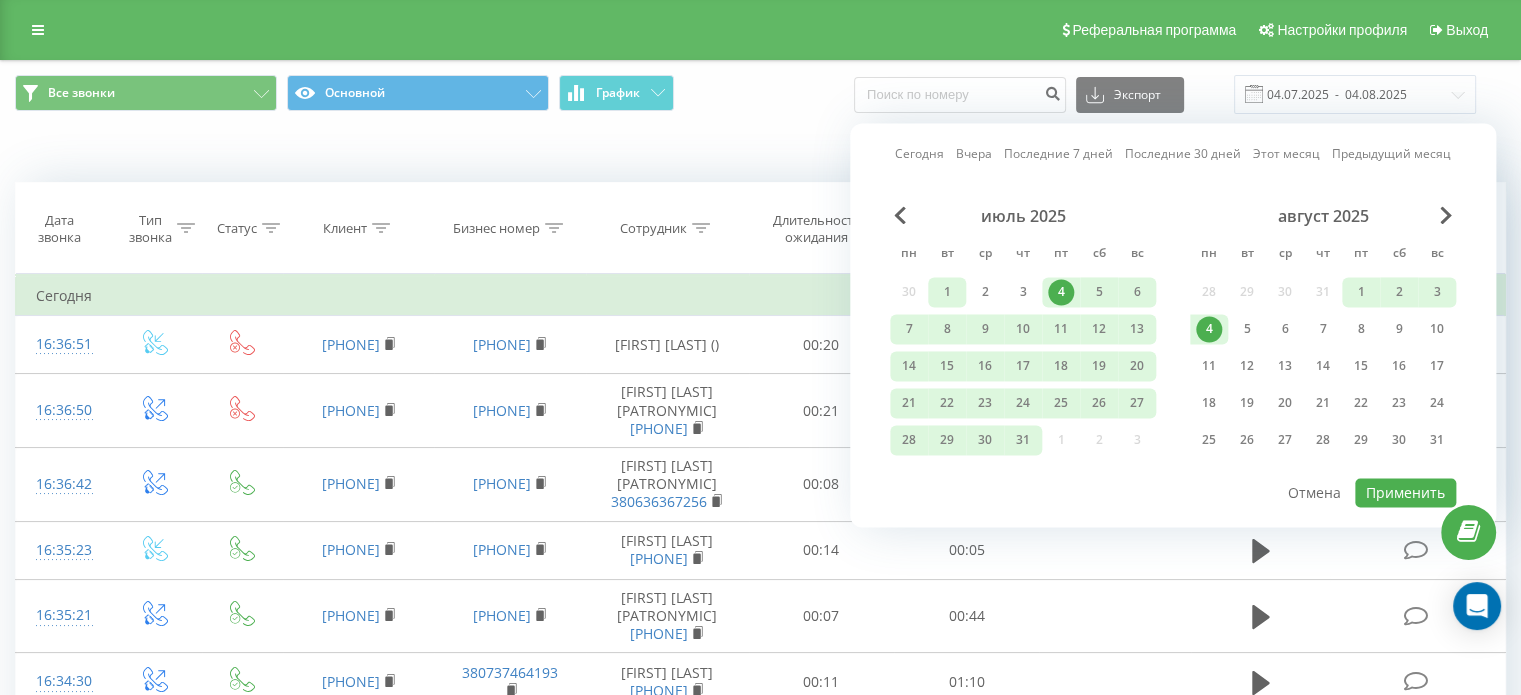 click on "1" at bounding box center (947, 292) 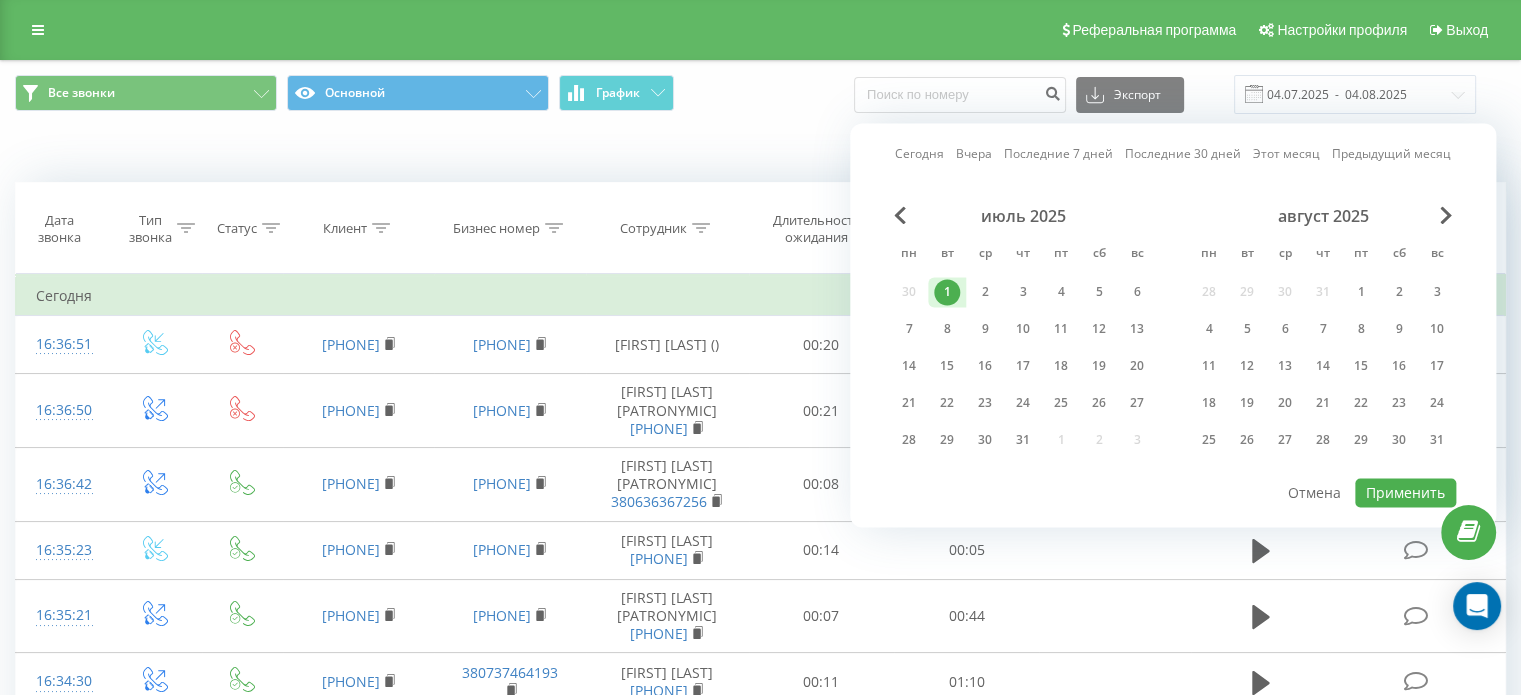 drag, startPoint x: 1028, startPoint y: 431, endPoint x: 1056, endPoint y: 422, distance: 29.410883 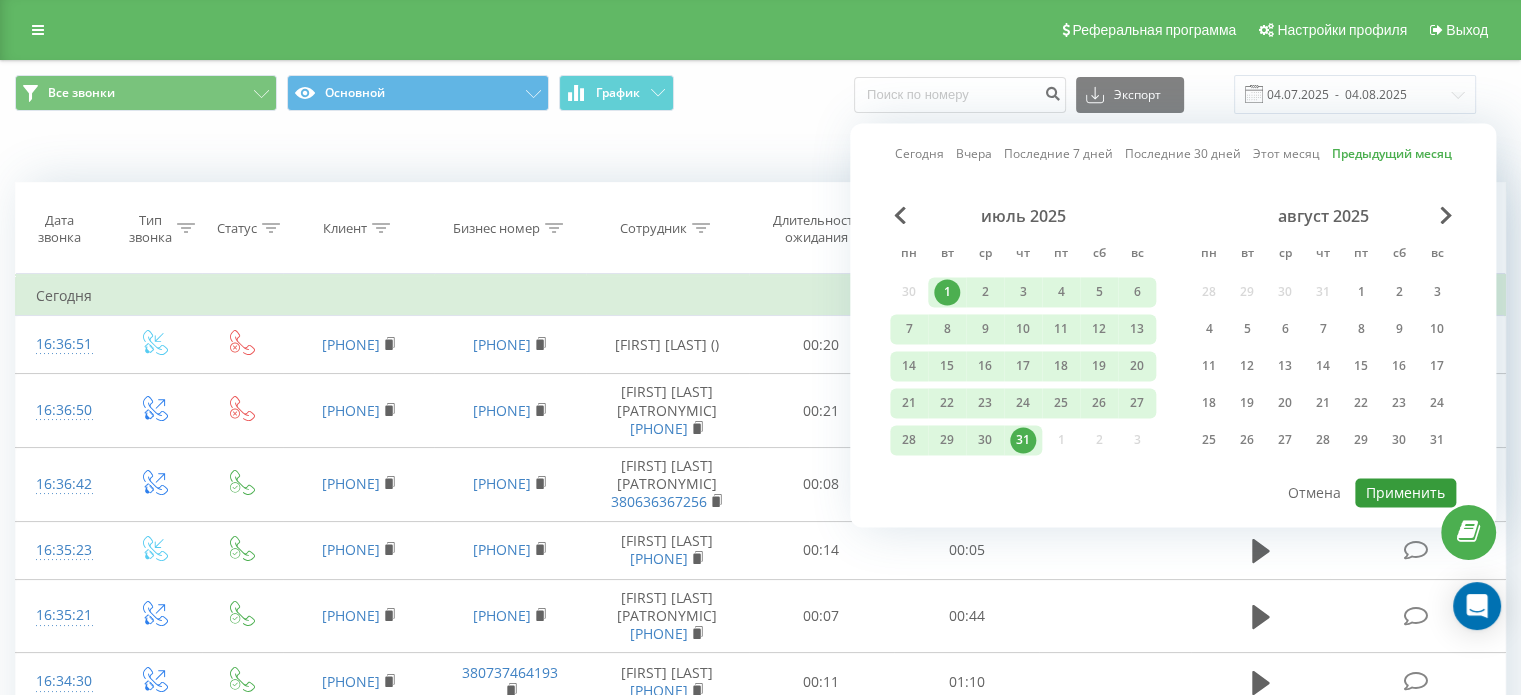 click on "Применить" at bounding box center (1405, 492) 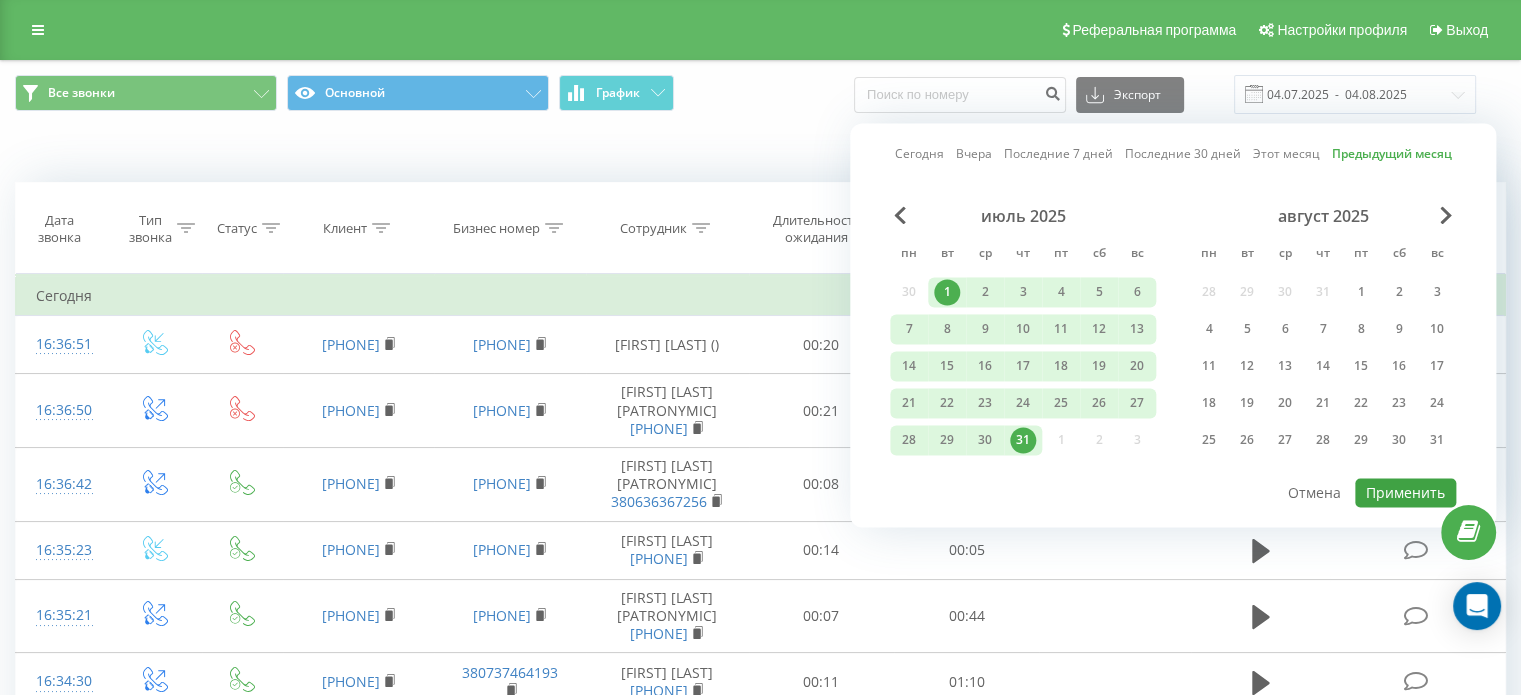 type on "01.07.2025  -  31.07.2025" 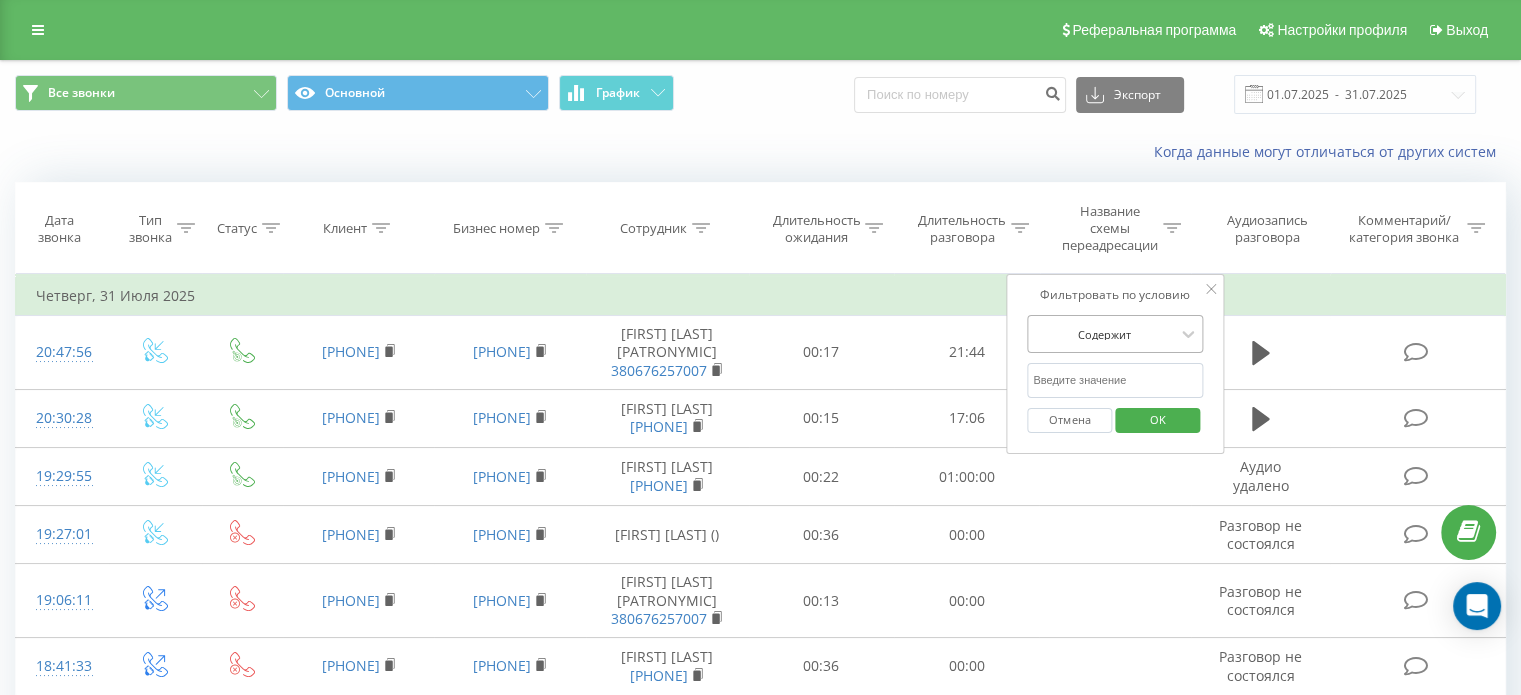click at bounding box center (1104, 334) 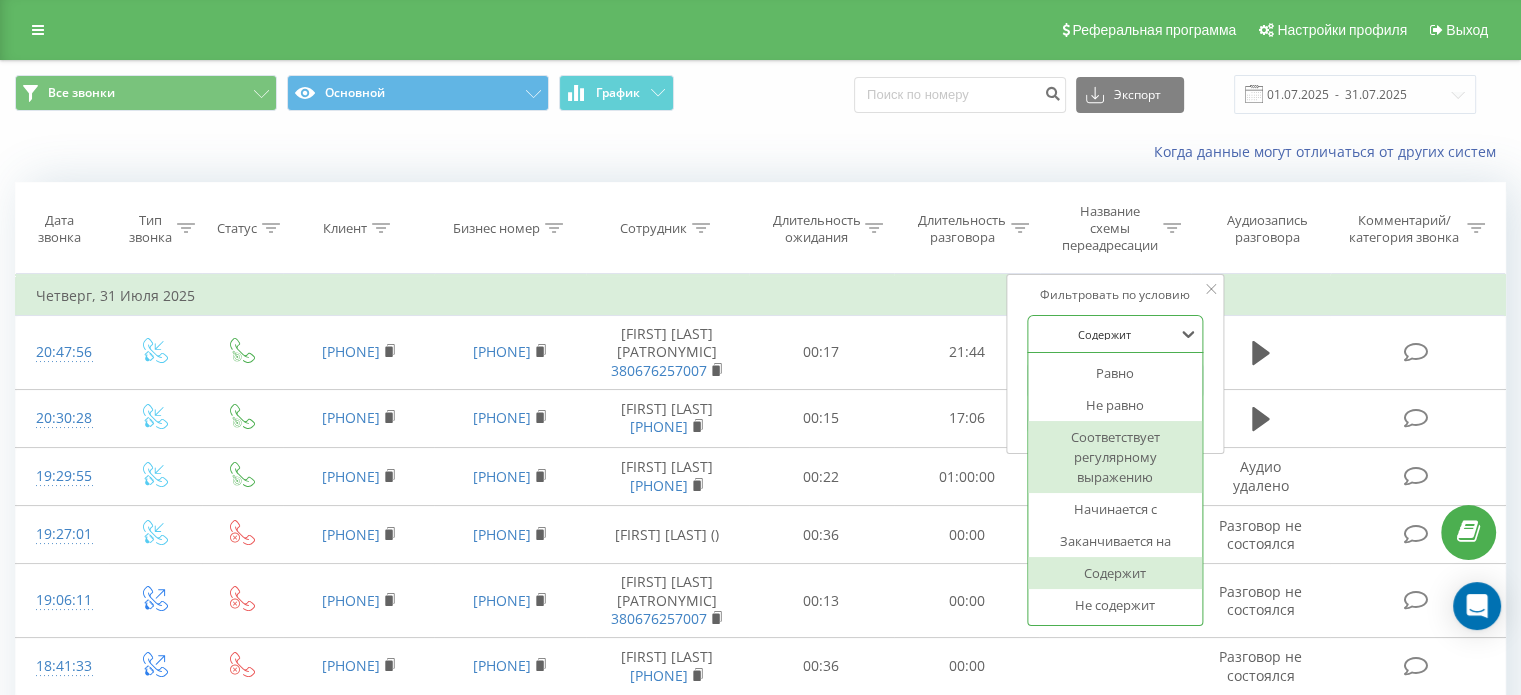 click on "Соответствует регулярному выражению" at bounding box center (1115, 457) 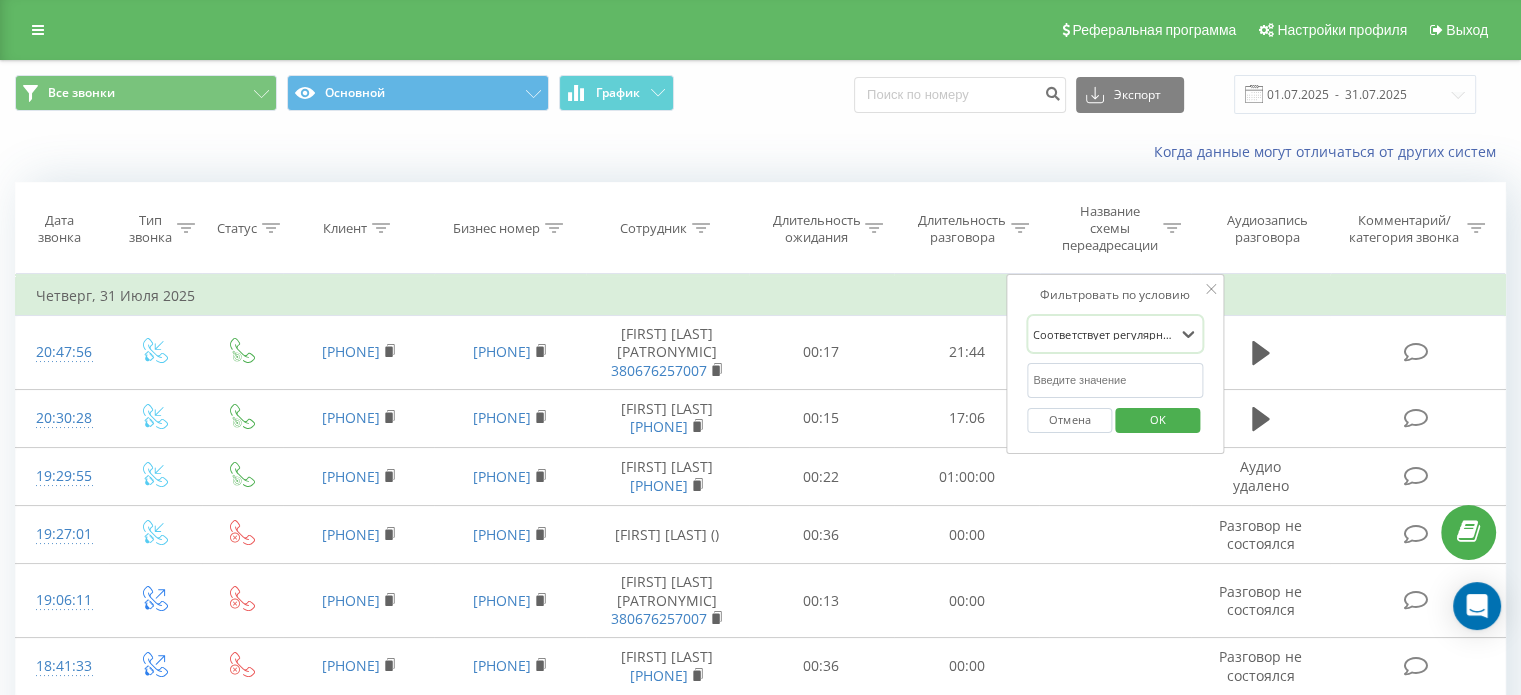 click at bounding box center [1115, 380] 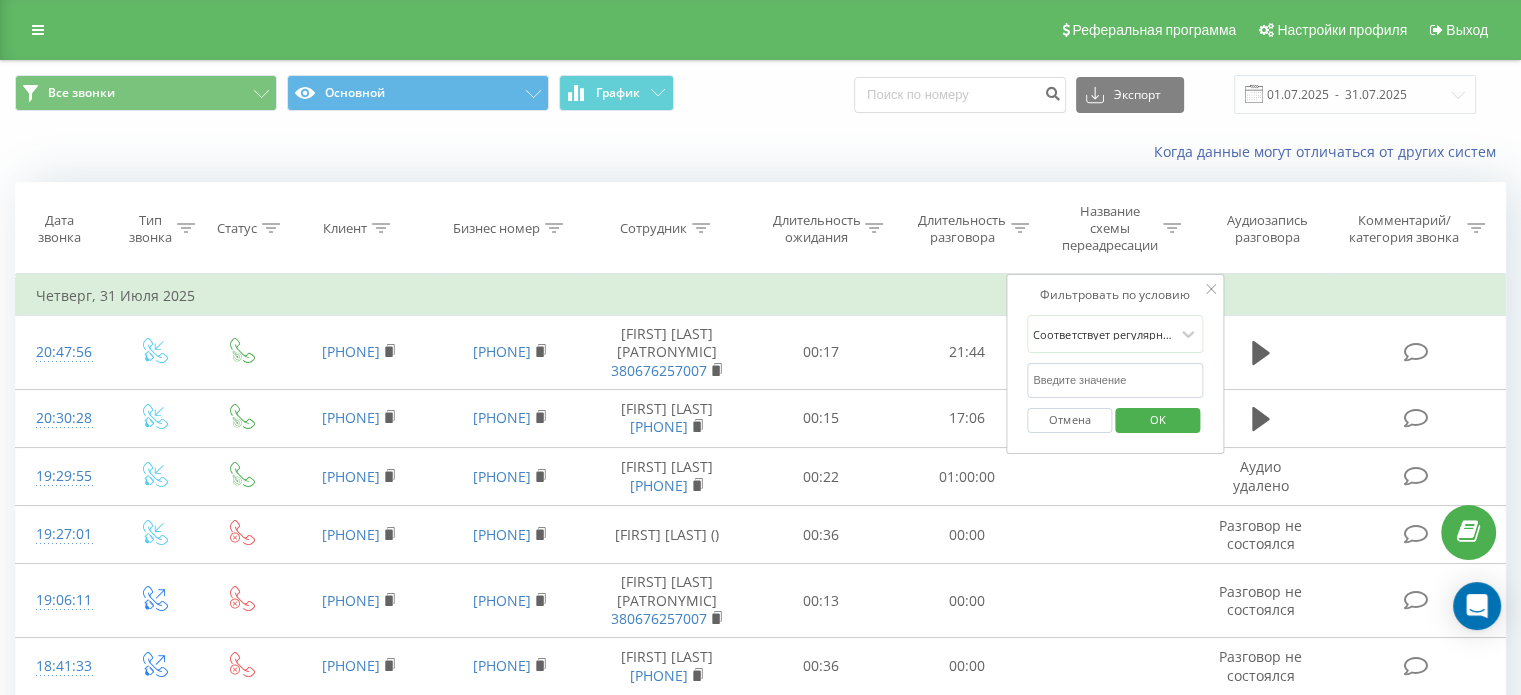 click at bounding box center [1115, 380] 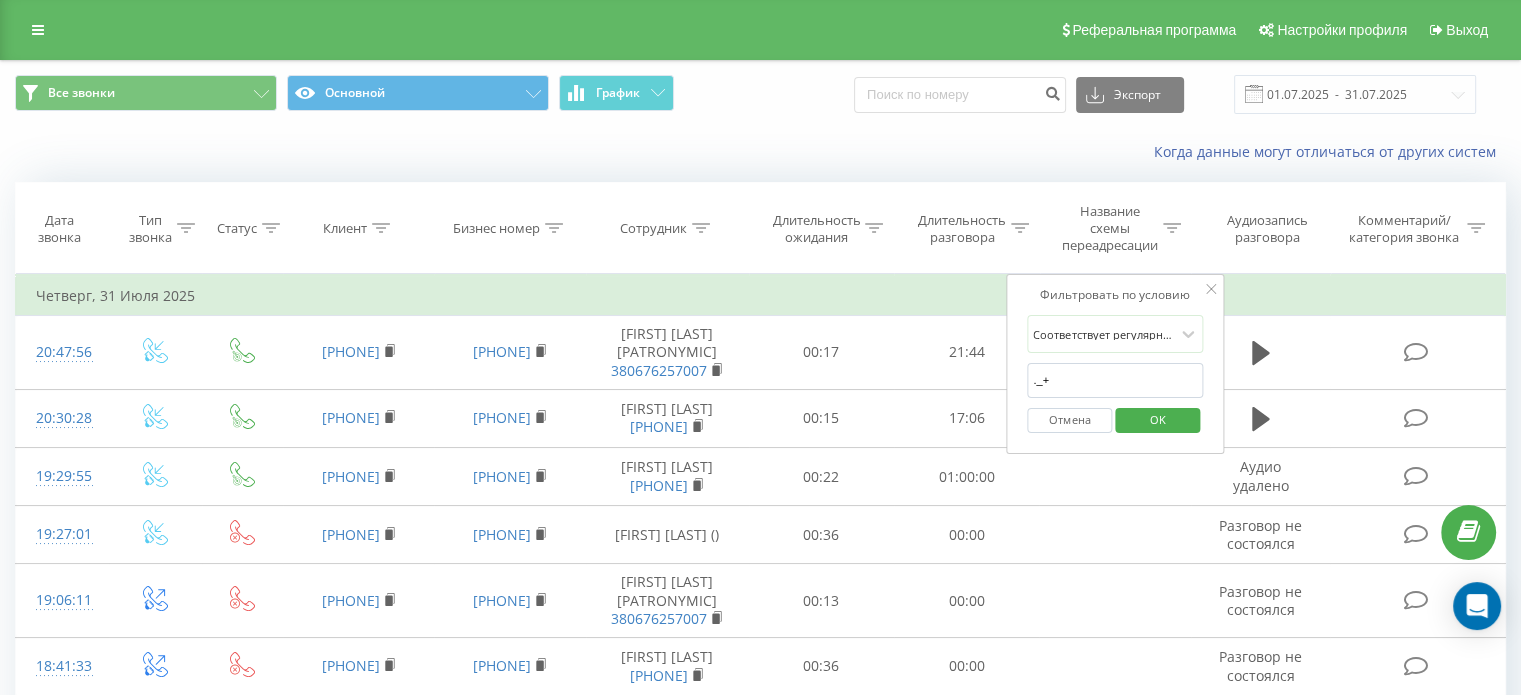 type on ".+" 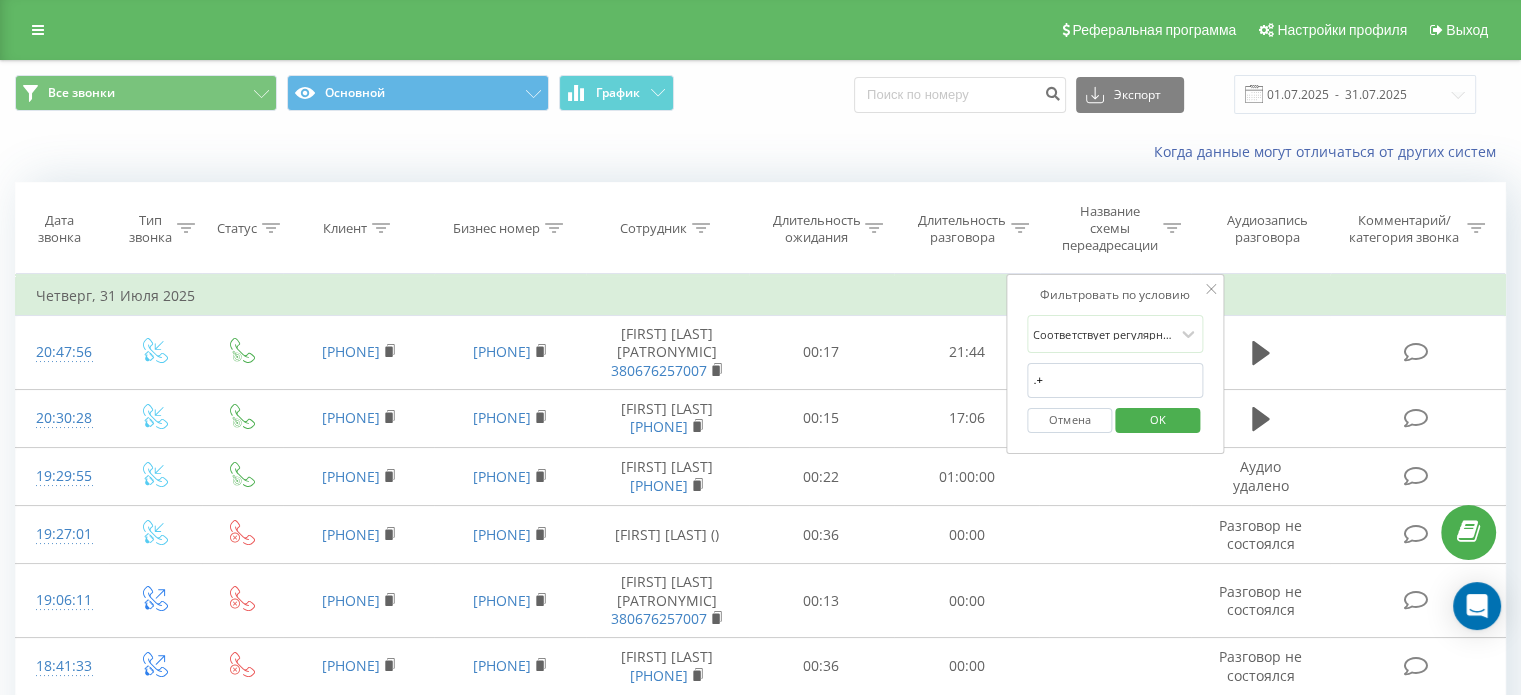 click on "OK" at bounding box center (1158, 419) 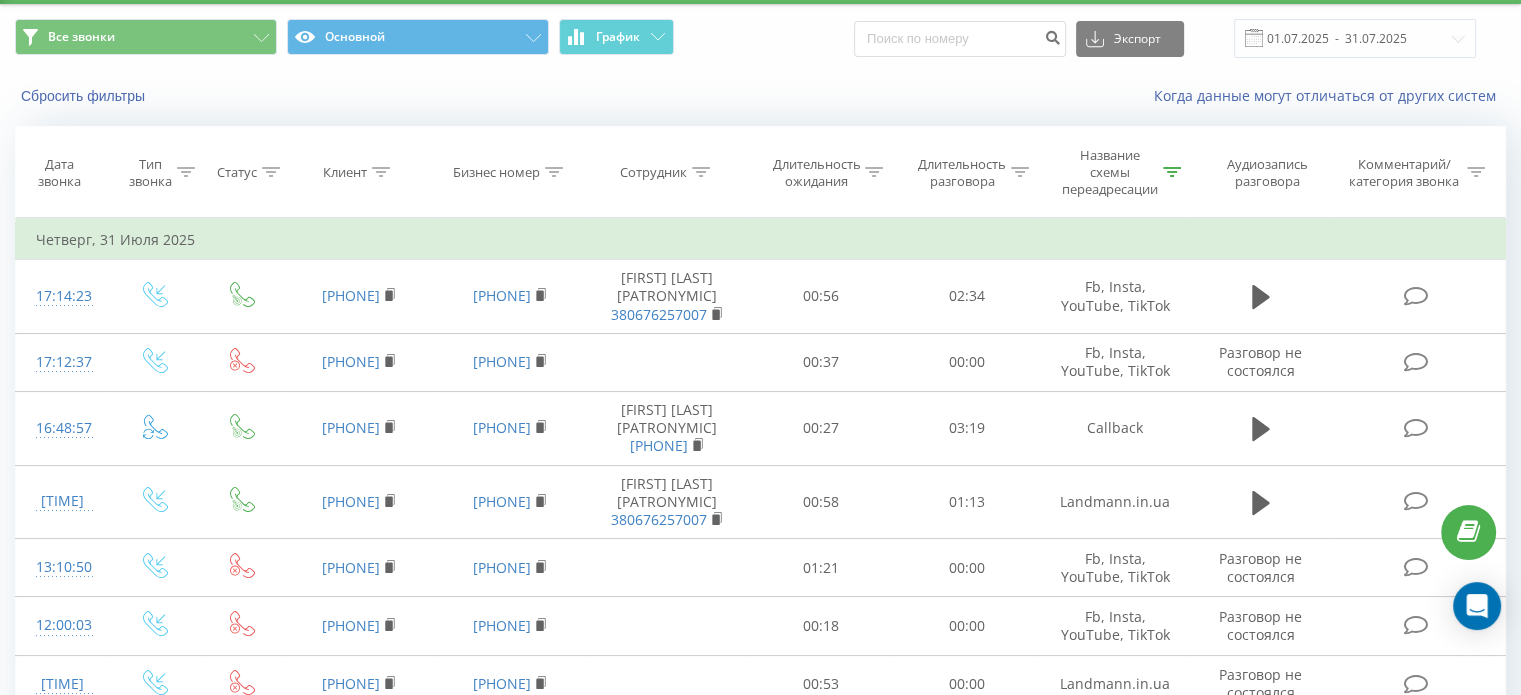 scroll, scrollTop: 0, scrollLeft: 0, axis: both 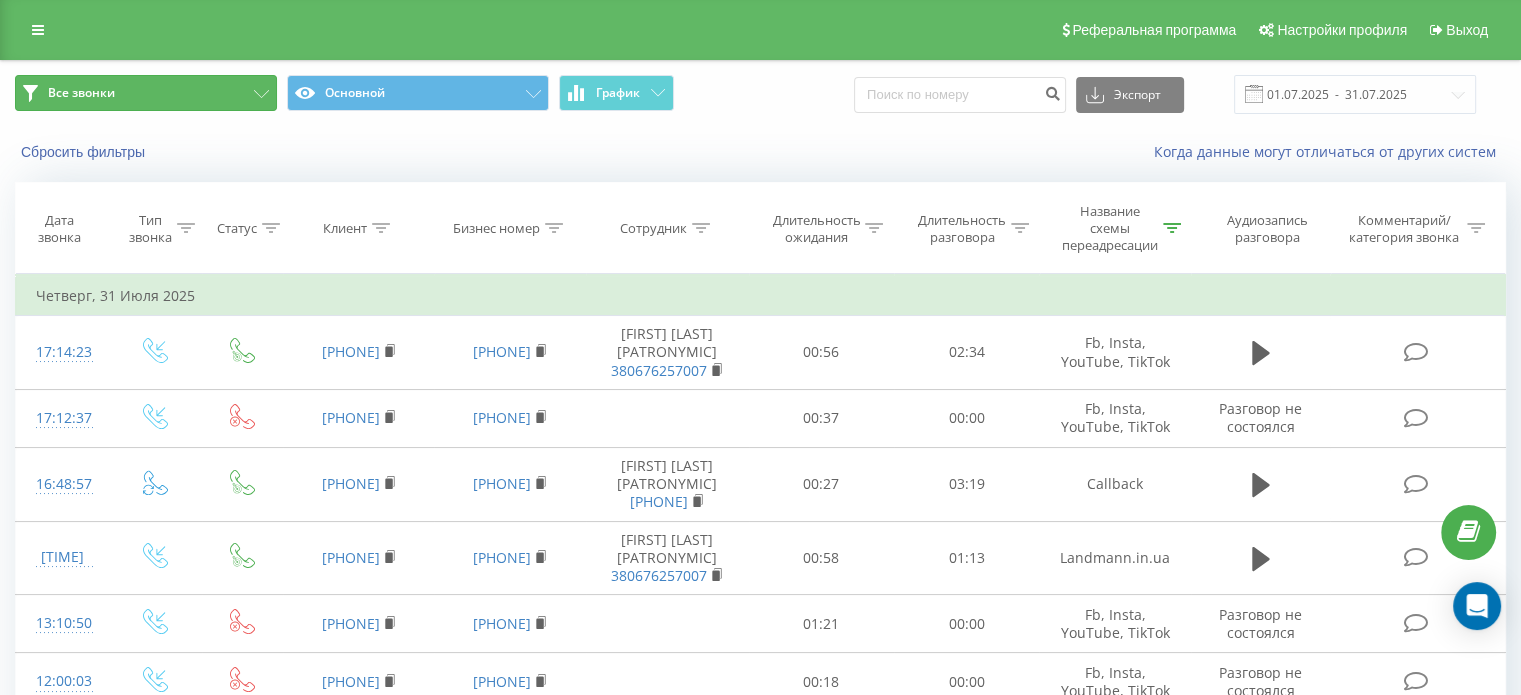 click 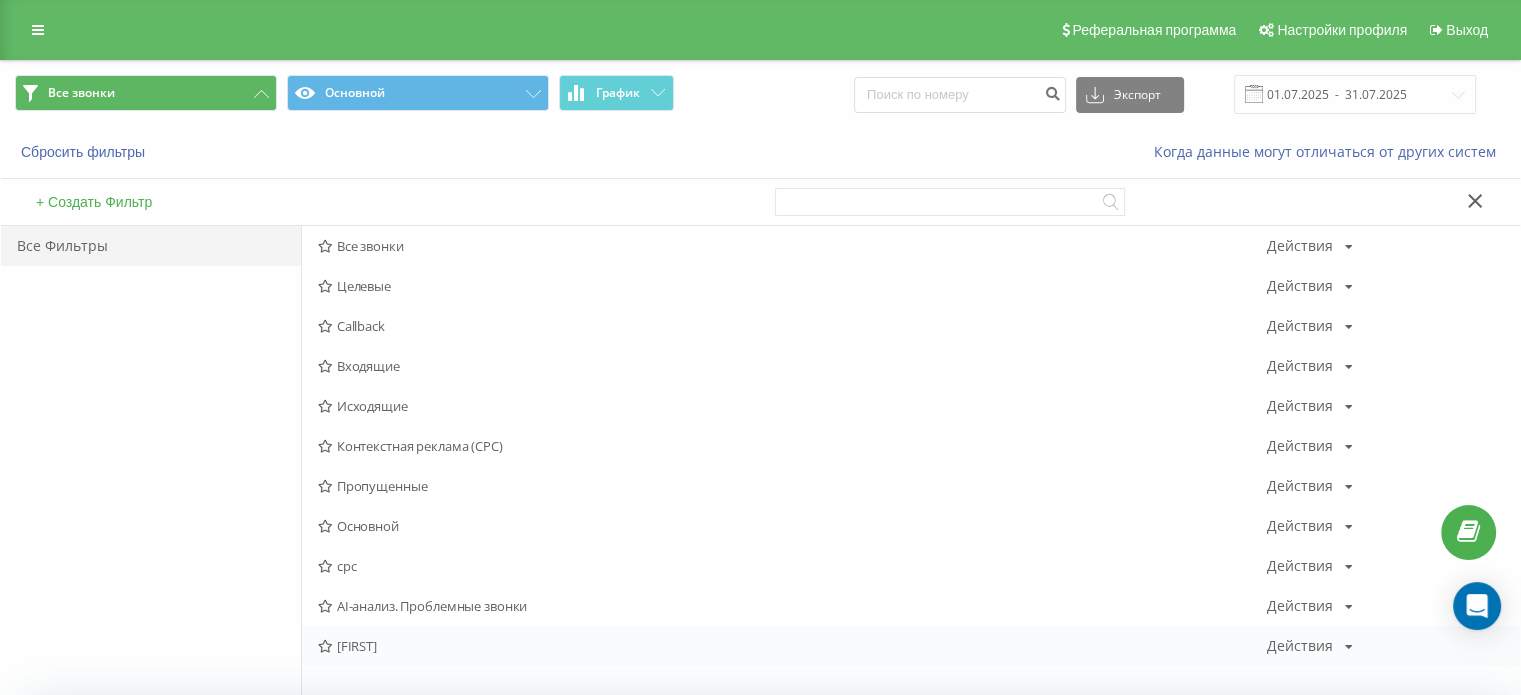click on "[FIRST]" at bounding box center [792, 646] 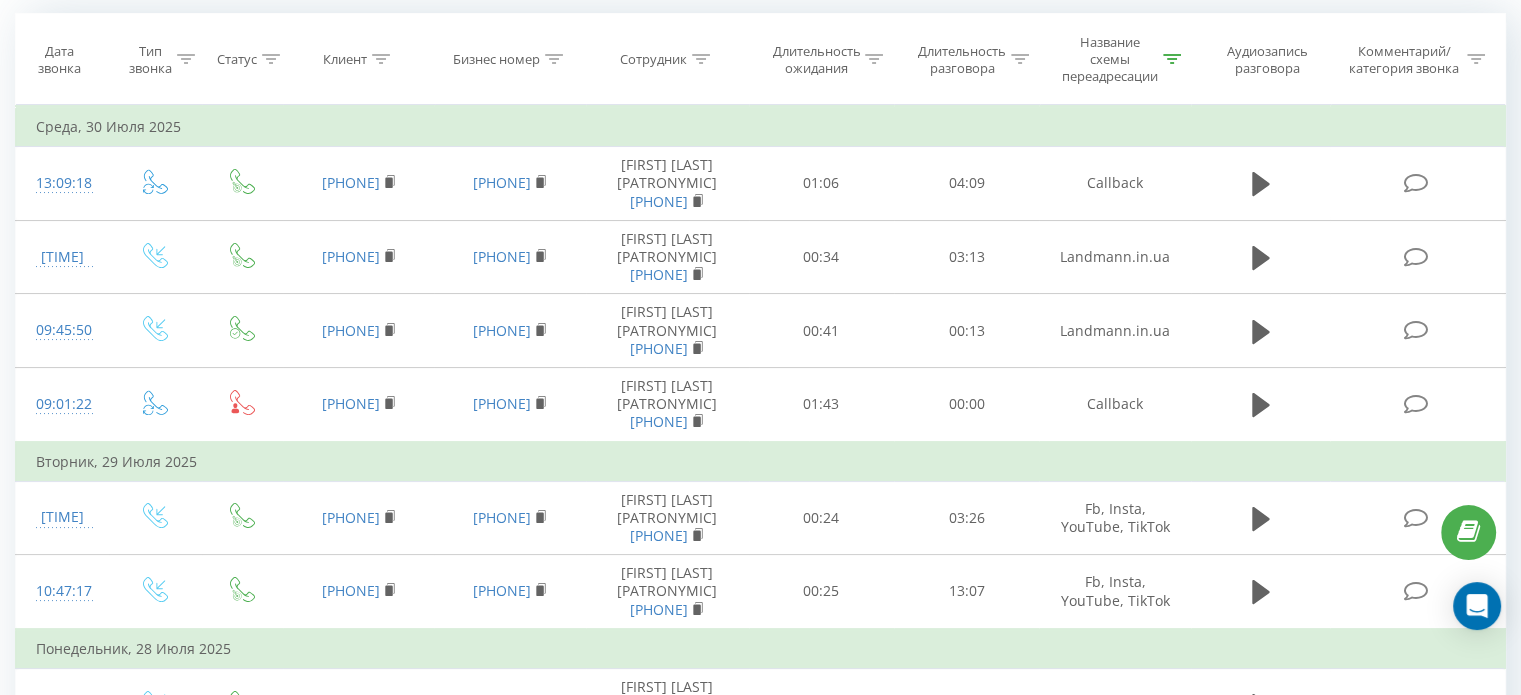 scroll, scrollTop: 0, scrollLeft: 0, axis: both 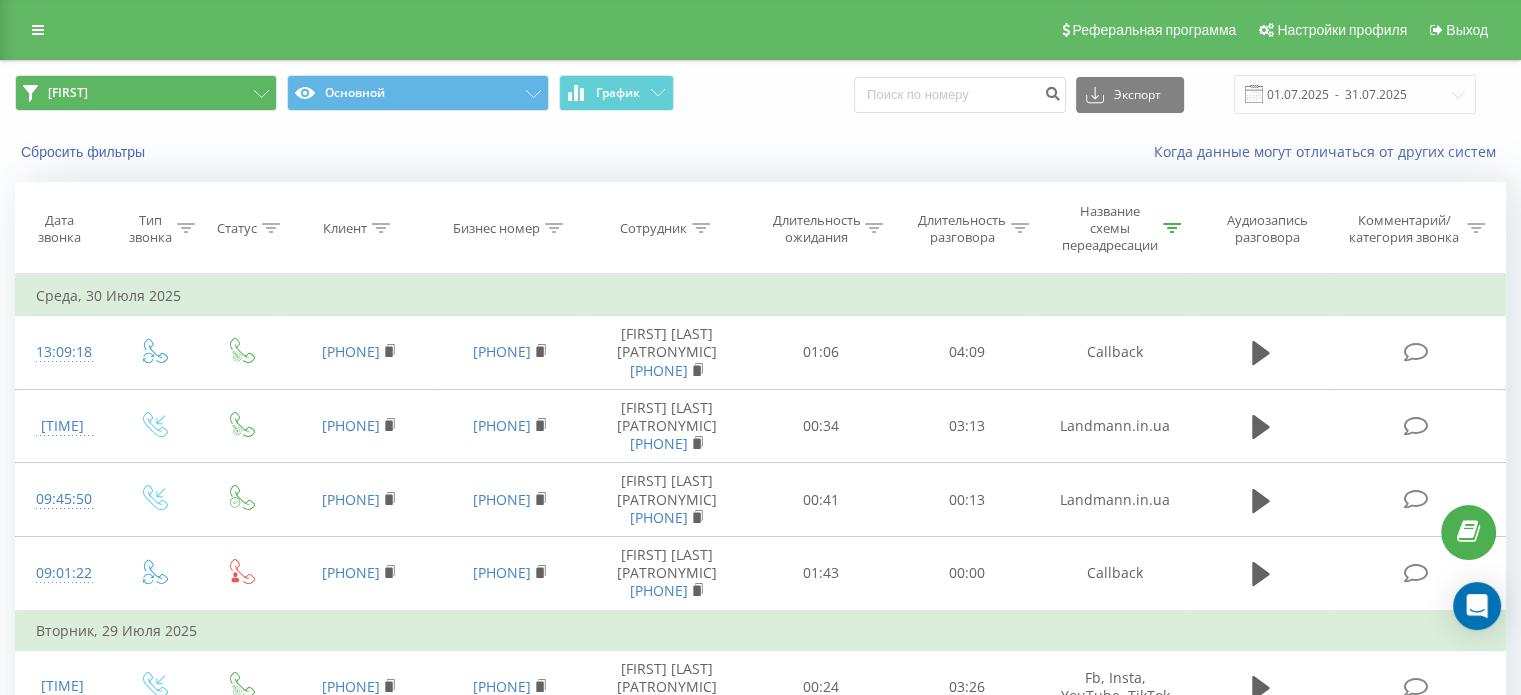 click on "[FIRST] [LAST] [GENERAL] [GENERAL] [GENERAL] [DATE]  -  [DATE]" at bounding box center [760, 94] 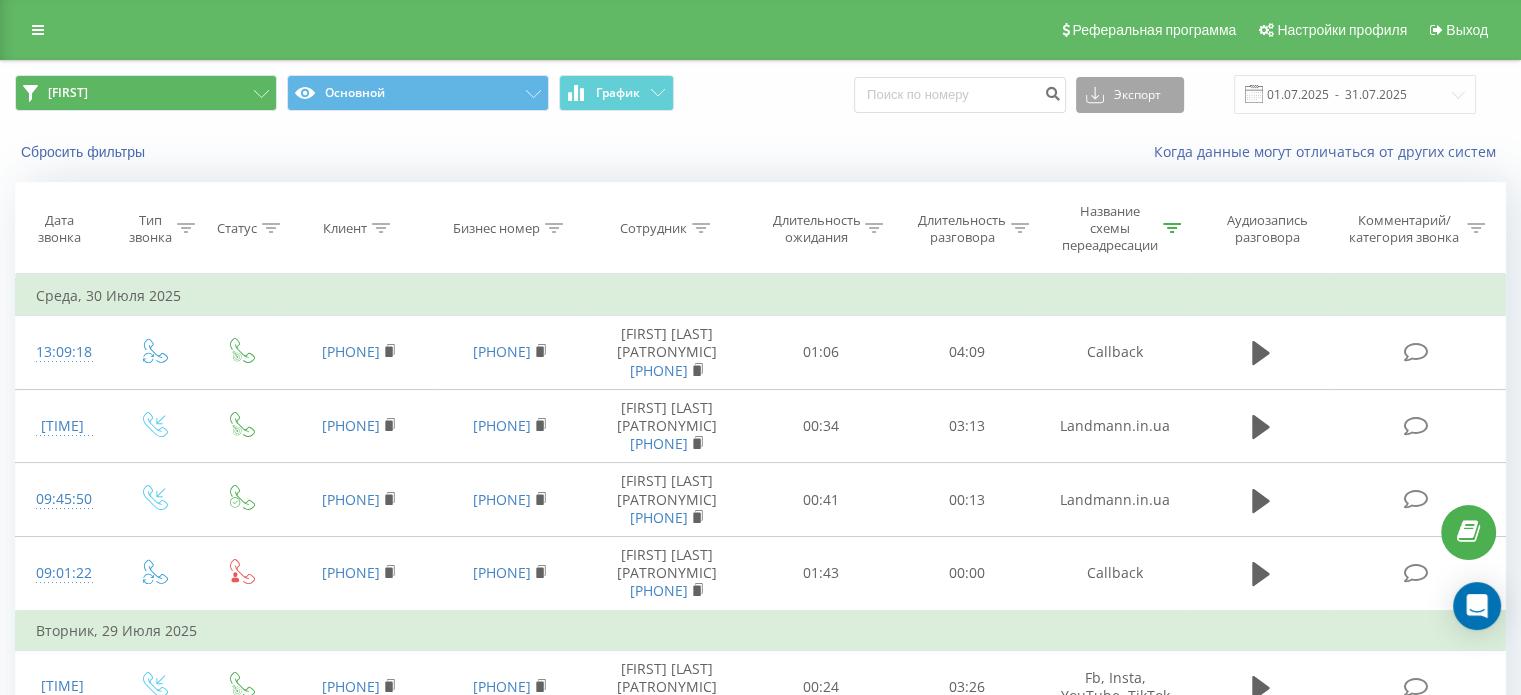 click on "Экспорт" at bounding box center [1130, 95] 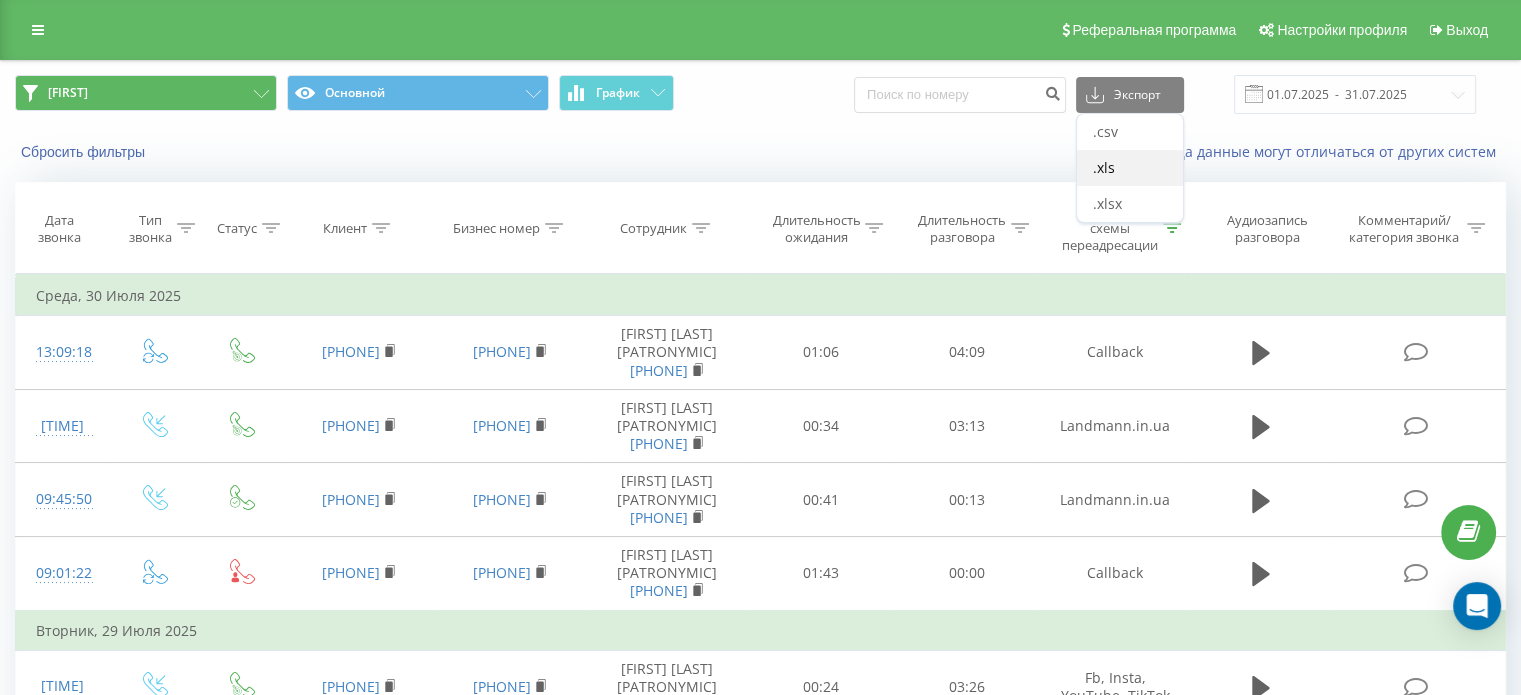 click on ".xls" at bounding box center (1130, 168) 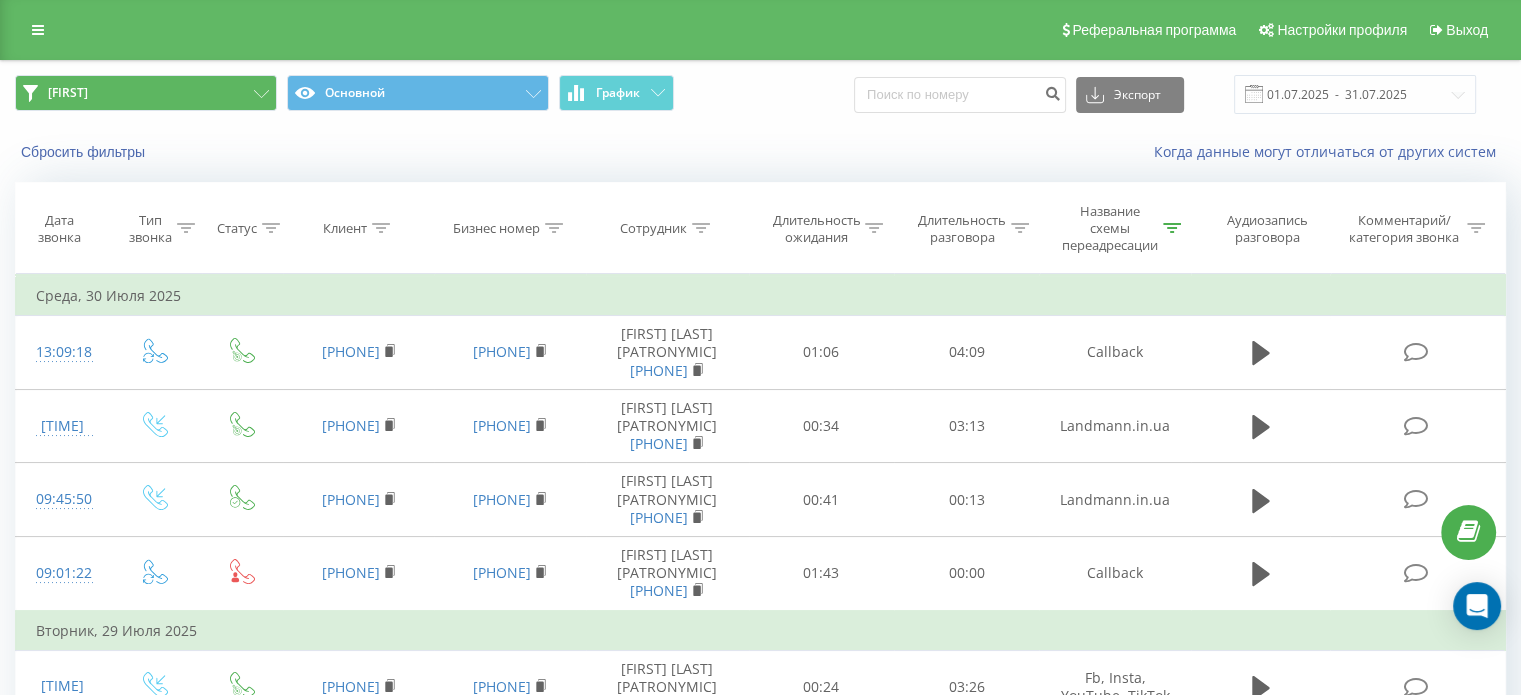 click on "Реферальная программа Настройки профиля Выход" at bounding box center (760, 30) 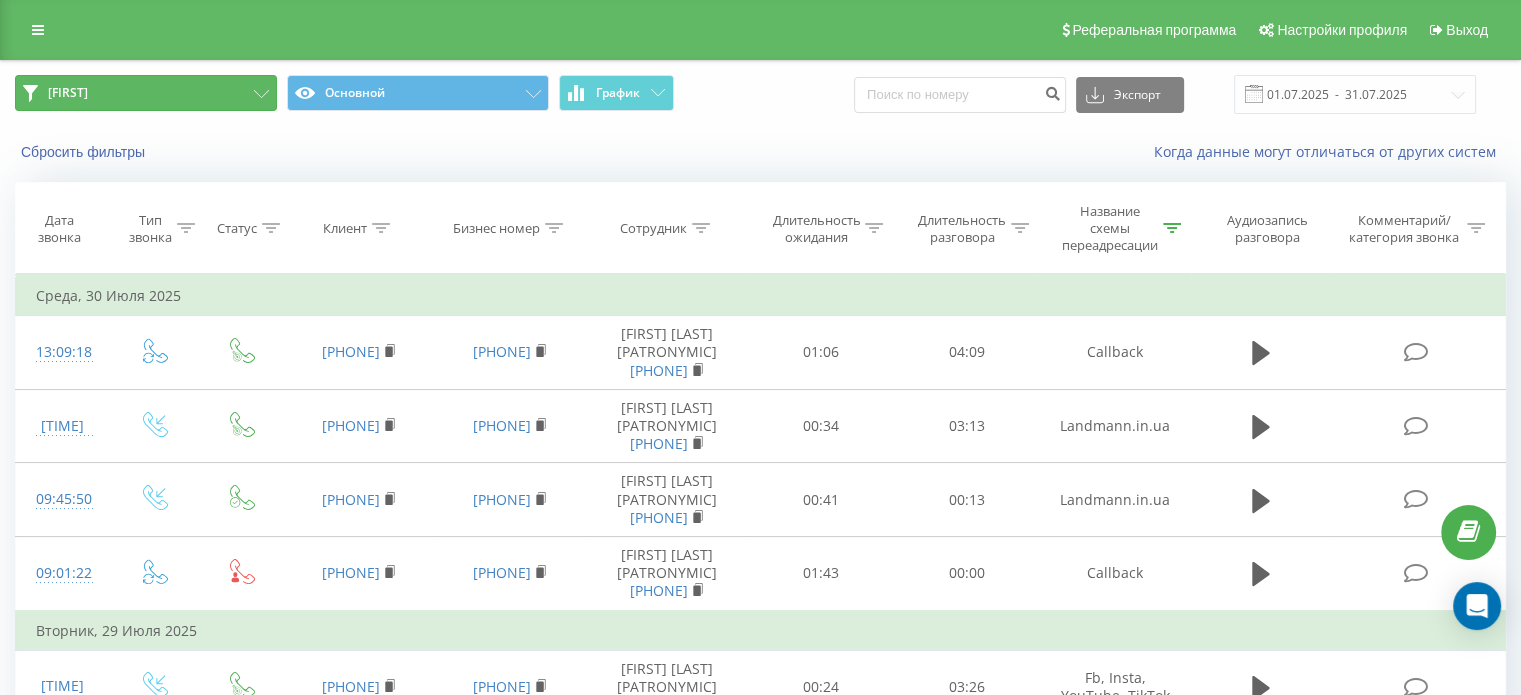 click on "[FIRST]" at bounding box center (146, 93) 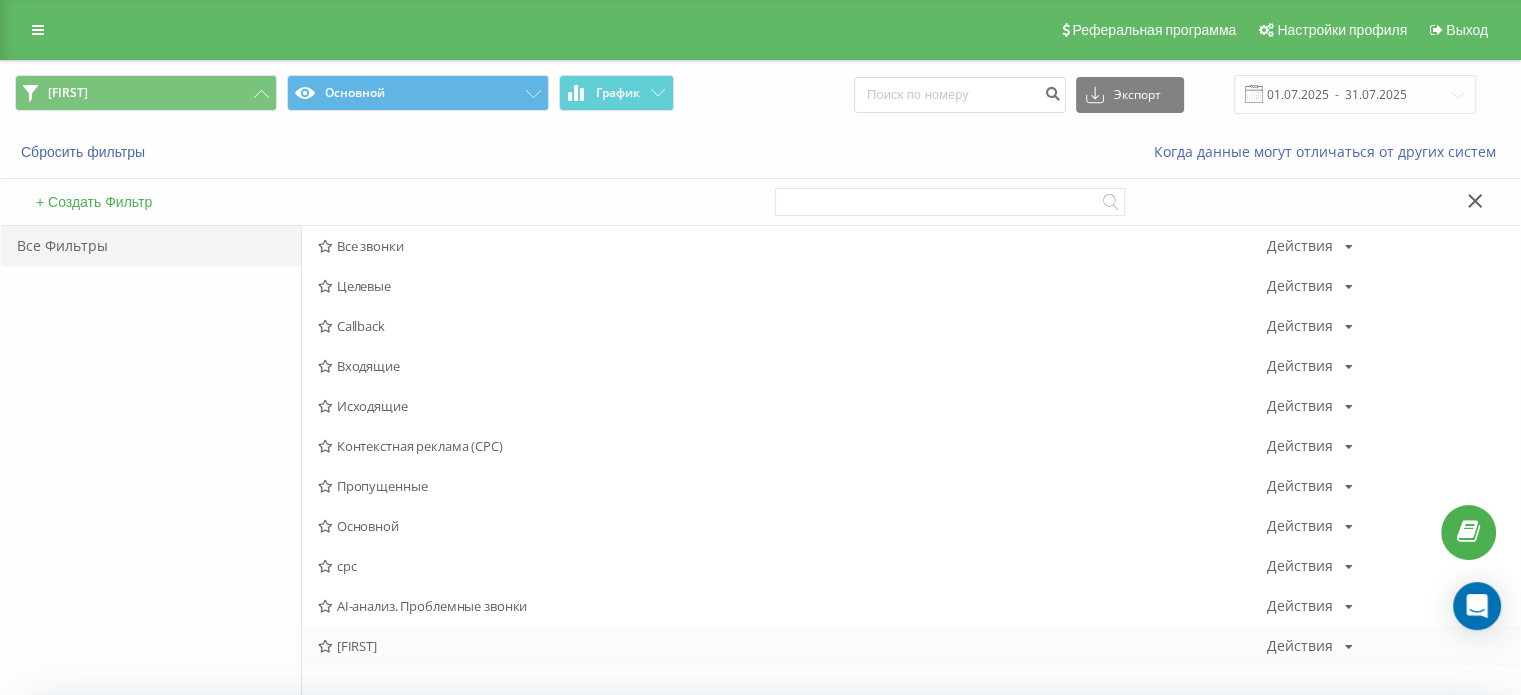 click on "[FIRST]" at bounding box center (792, 646) 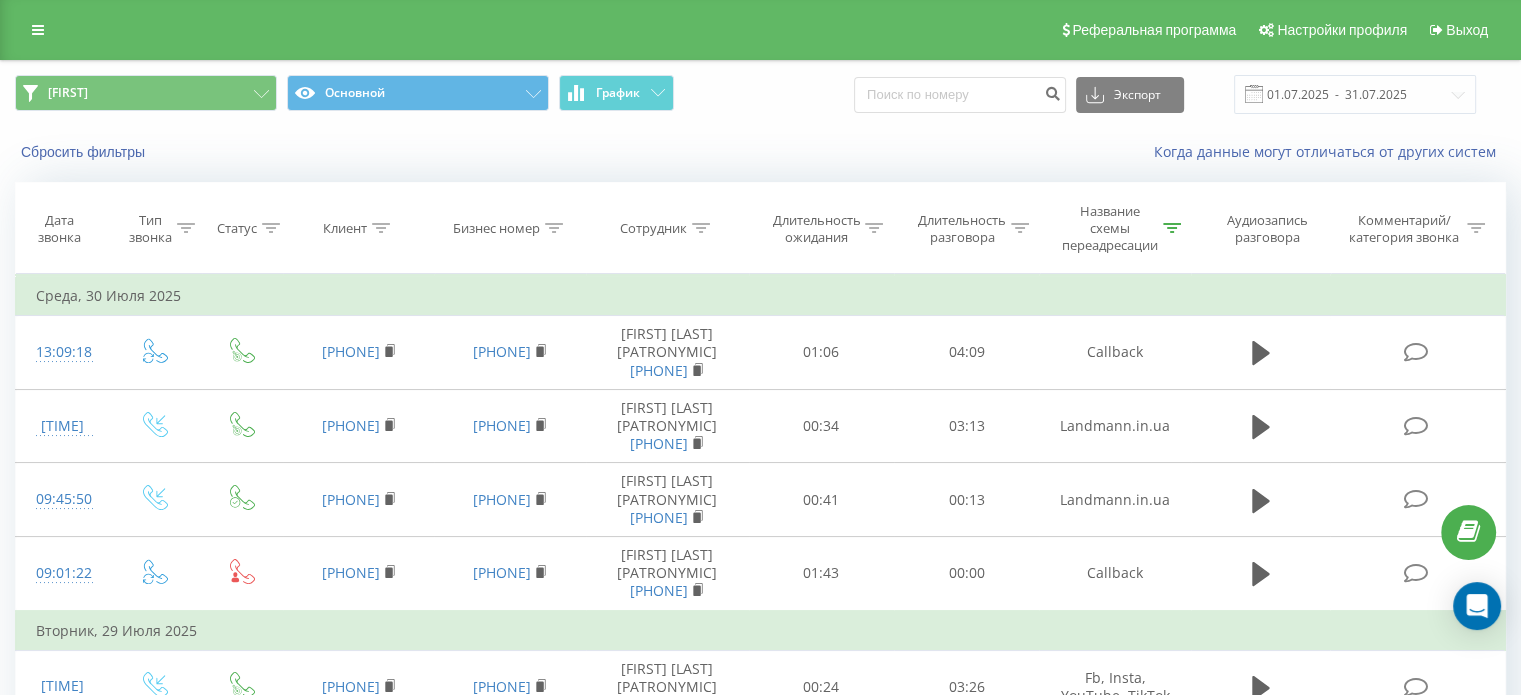click at bounding box center [1172, 228] 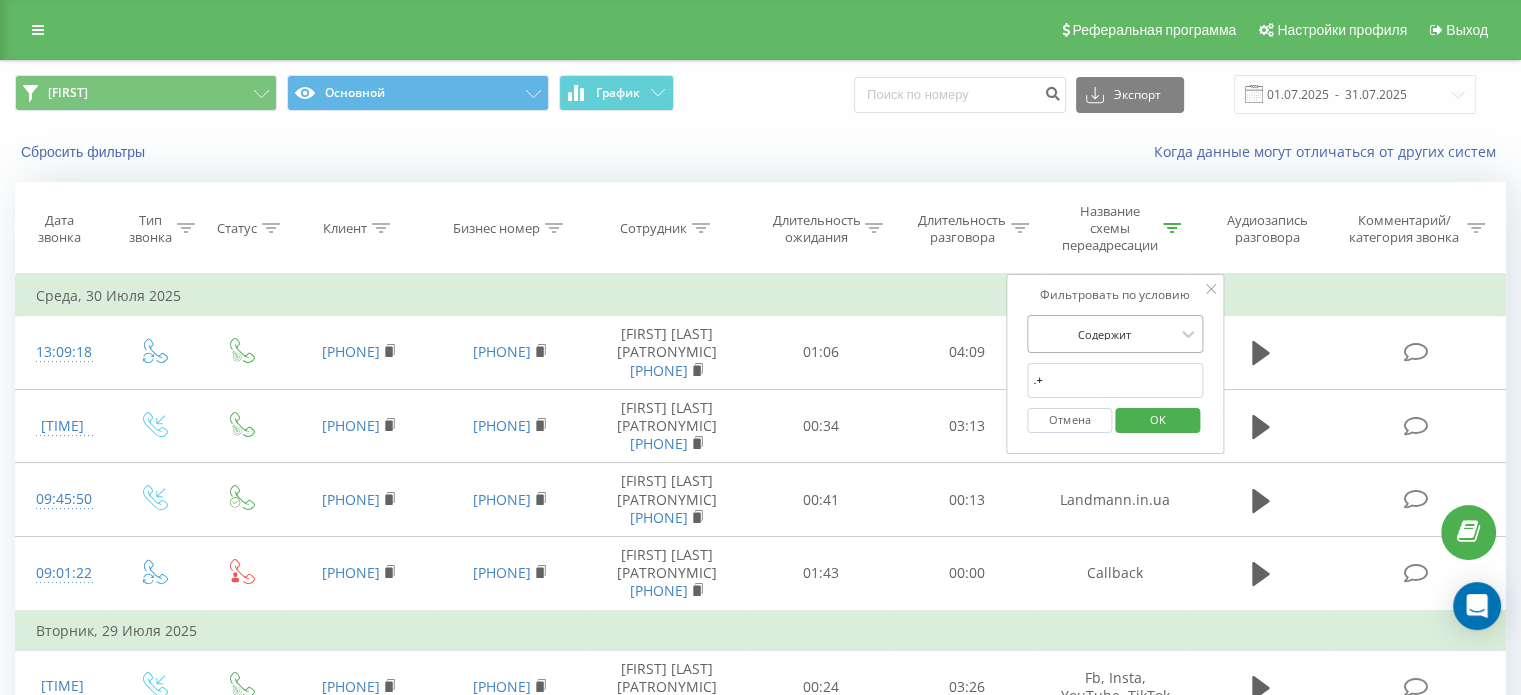 click at bounding box center [1104, 334] 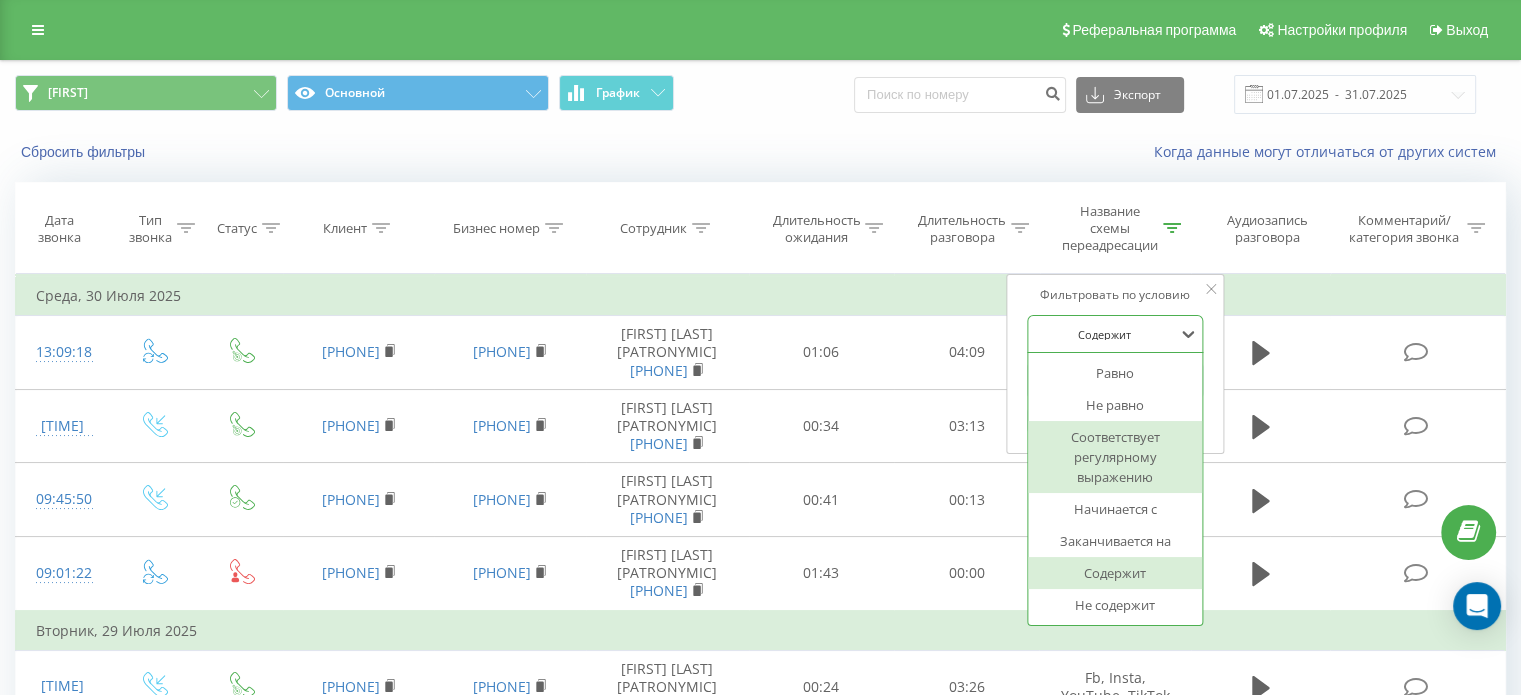 click on "Соответствует регулярному выражению" at bounding box center (1115, 457) 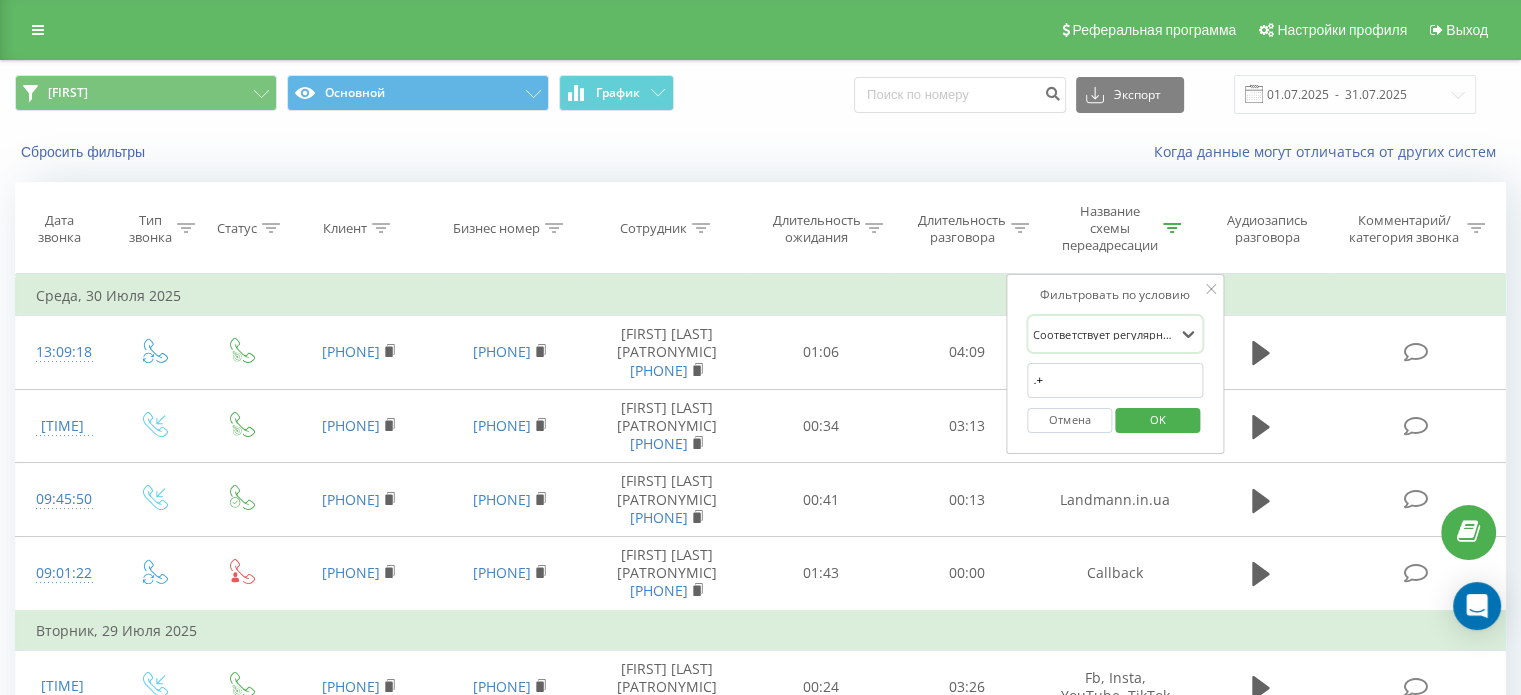 click on "OK" at bounding box center [1158, 419] 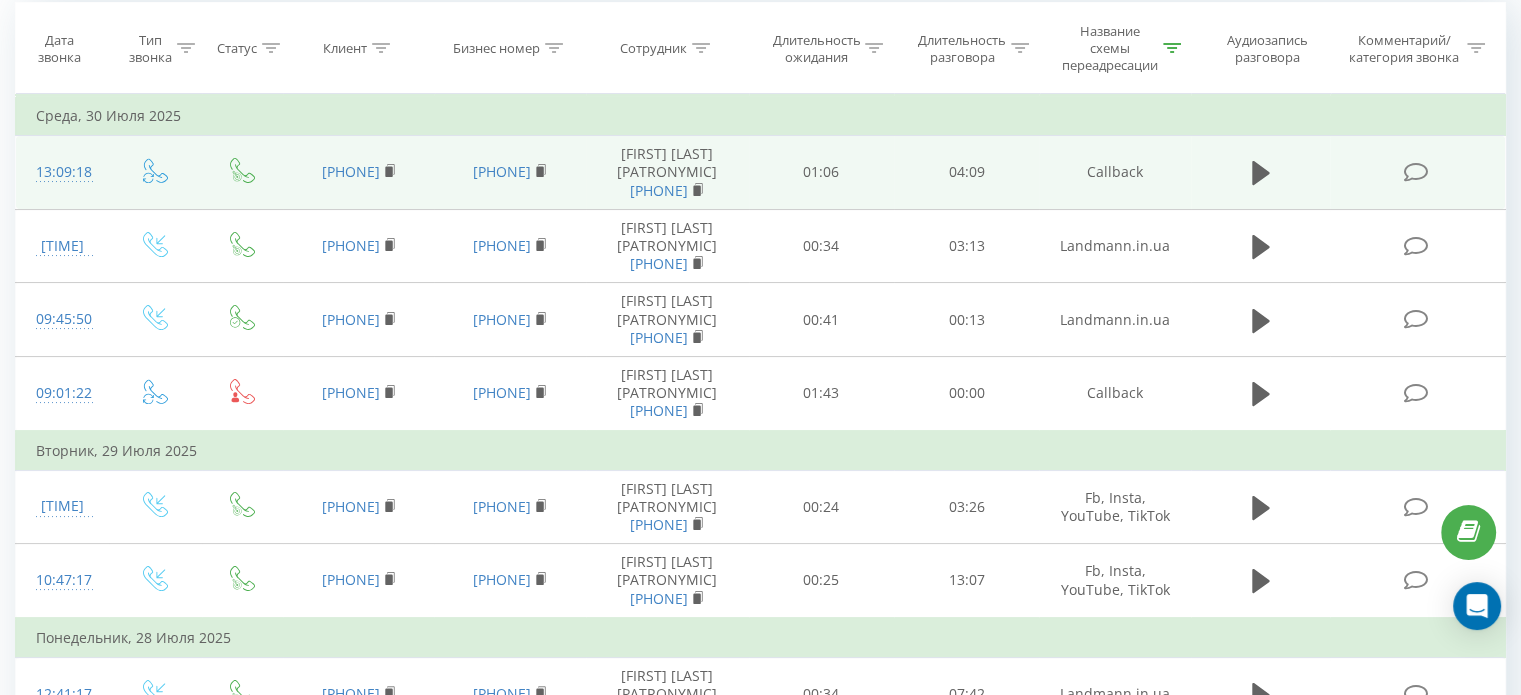 scroll, scrollTop: 0, scrollLeft: 0, axis: both 